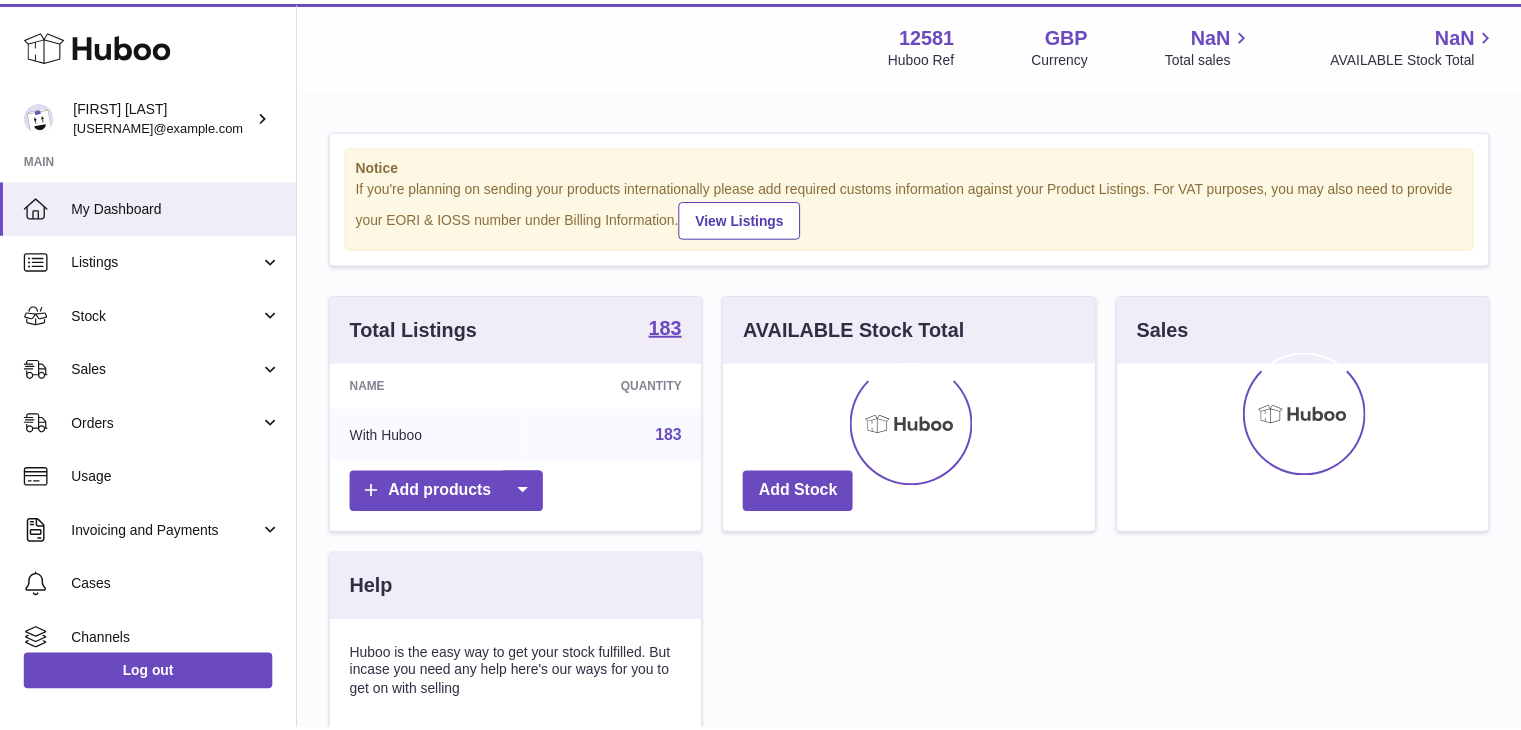 scroll, scrollTop: 0, scrollLeft: 0, axis: both 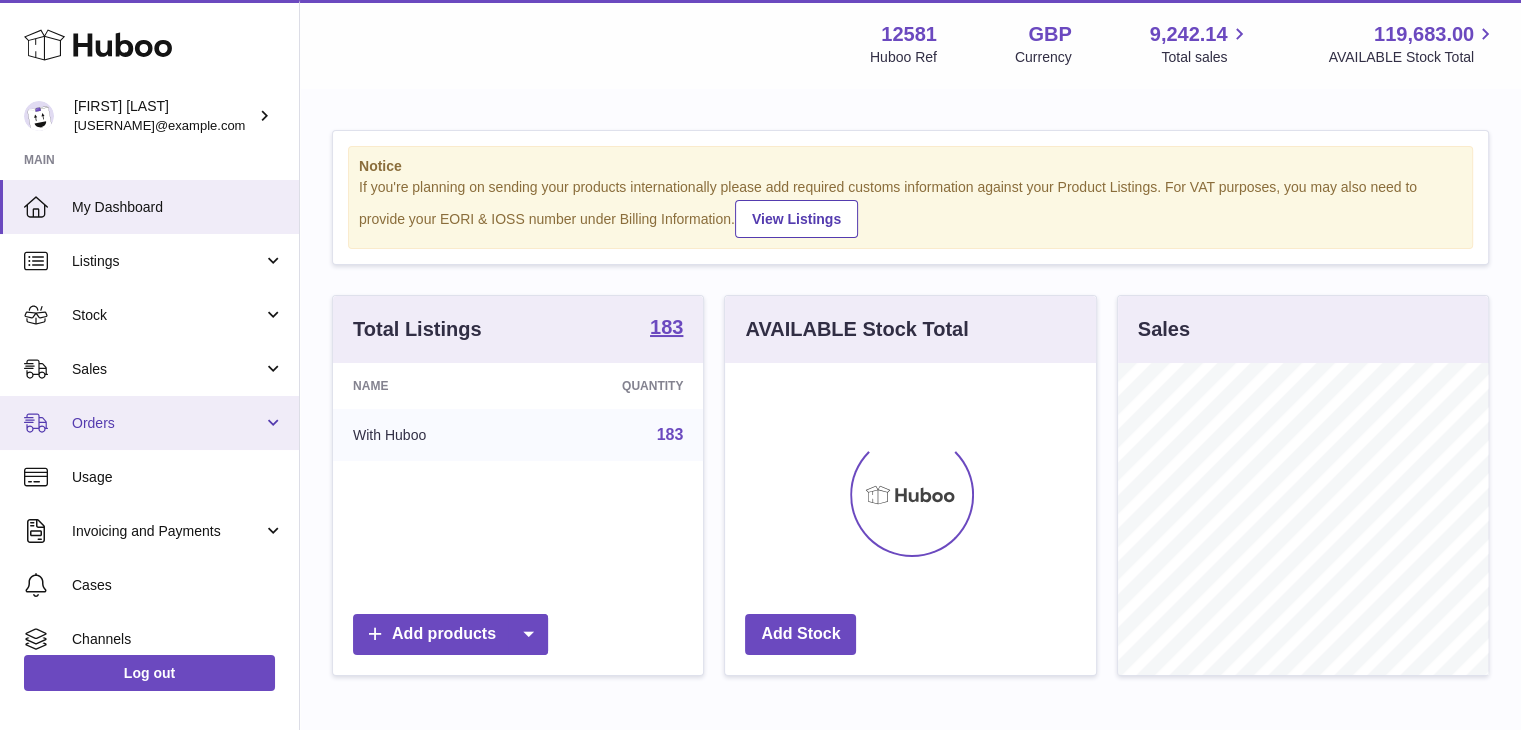 click on "Orders" at bounding box center (149, 423) 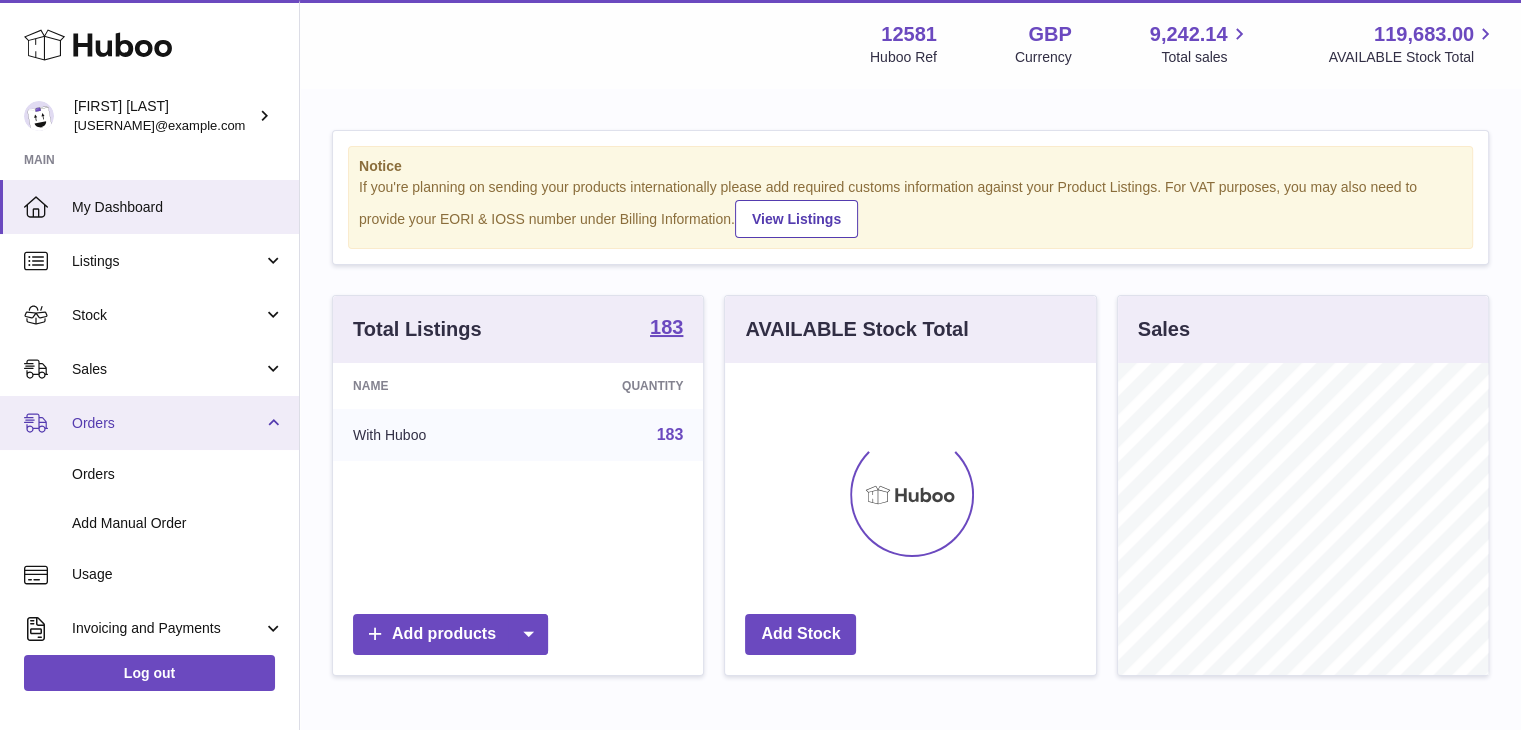 click on "Orders" at bounding box center (167, 423) 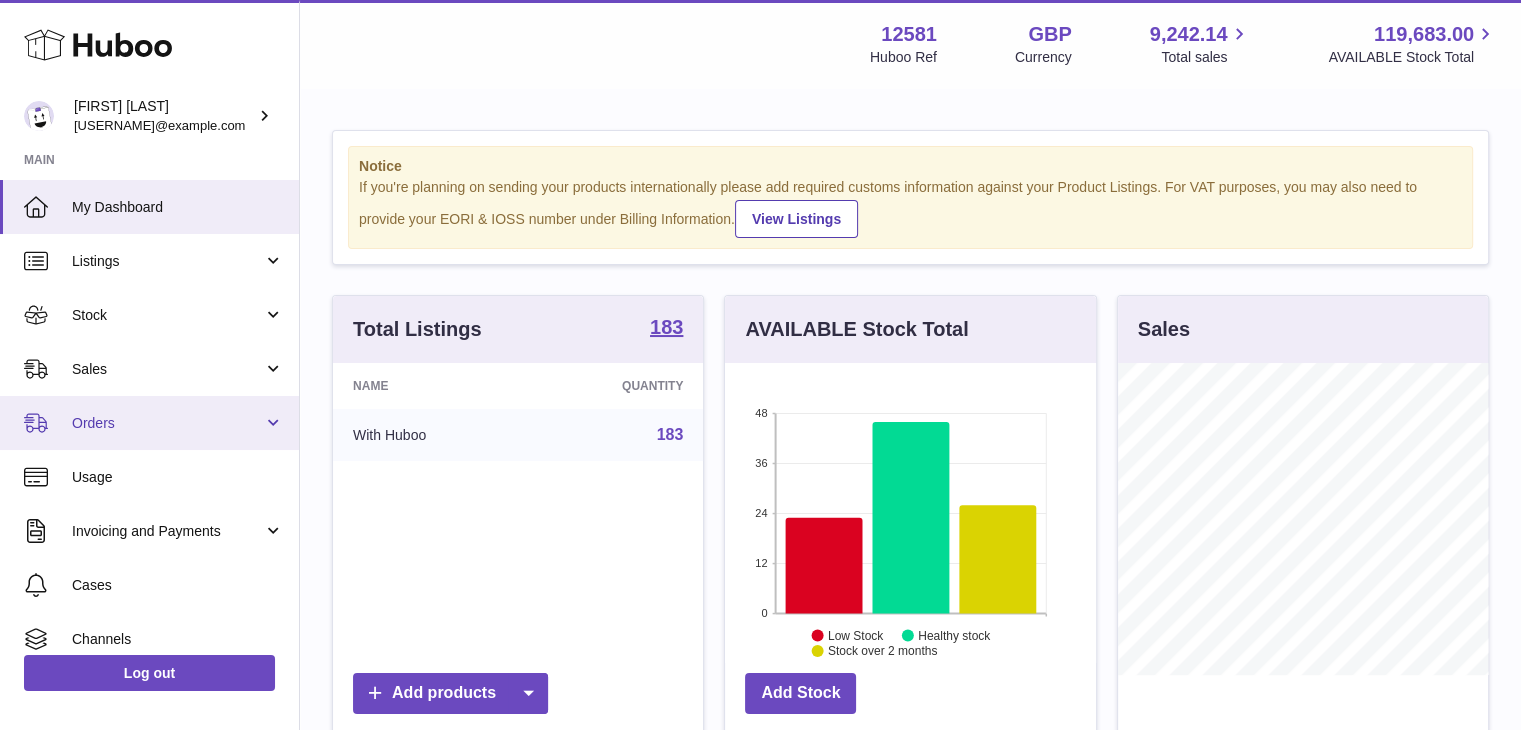 click on "Orders" at bounding box center (149, 423) 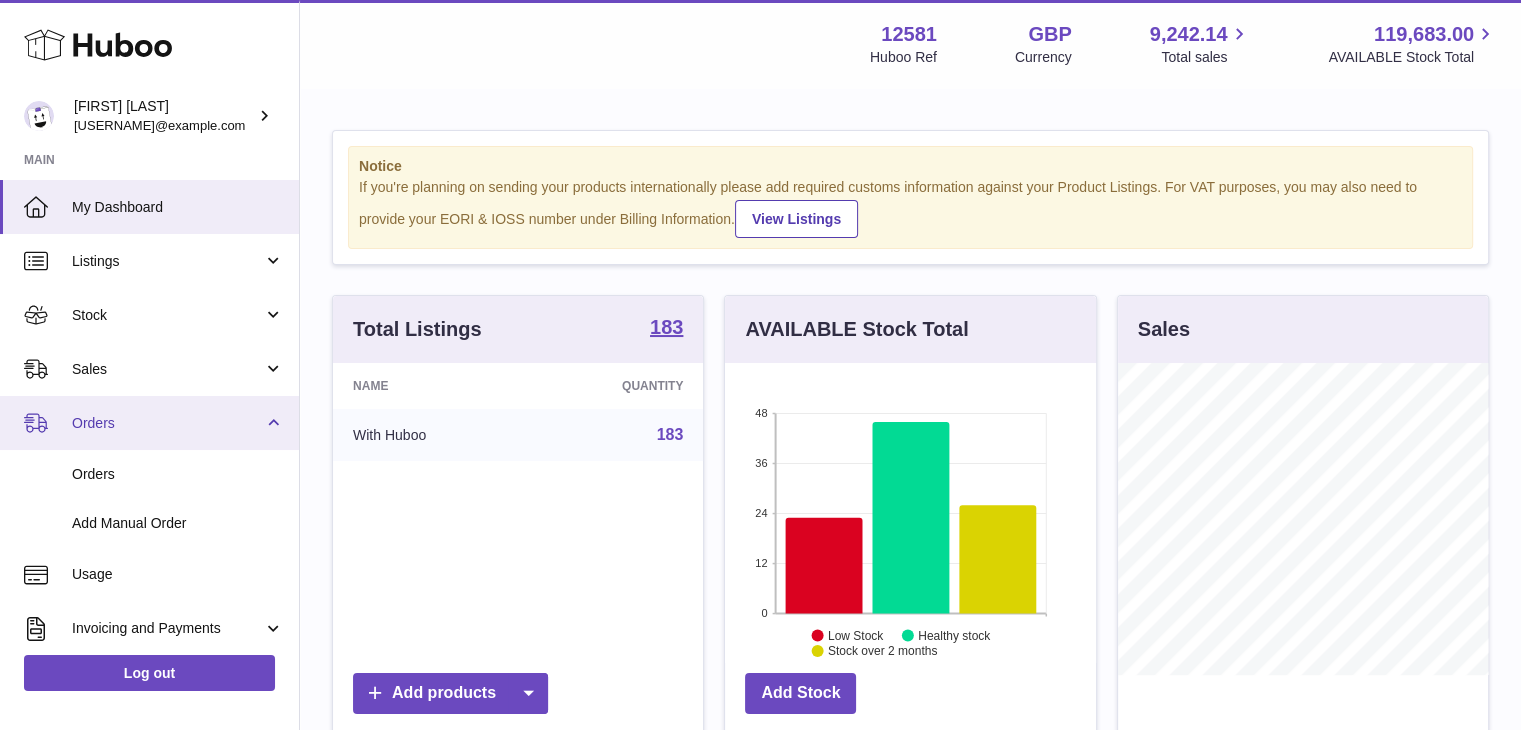click on "Orders" at bounding box center (149, 423) 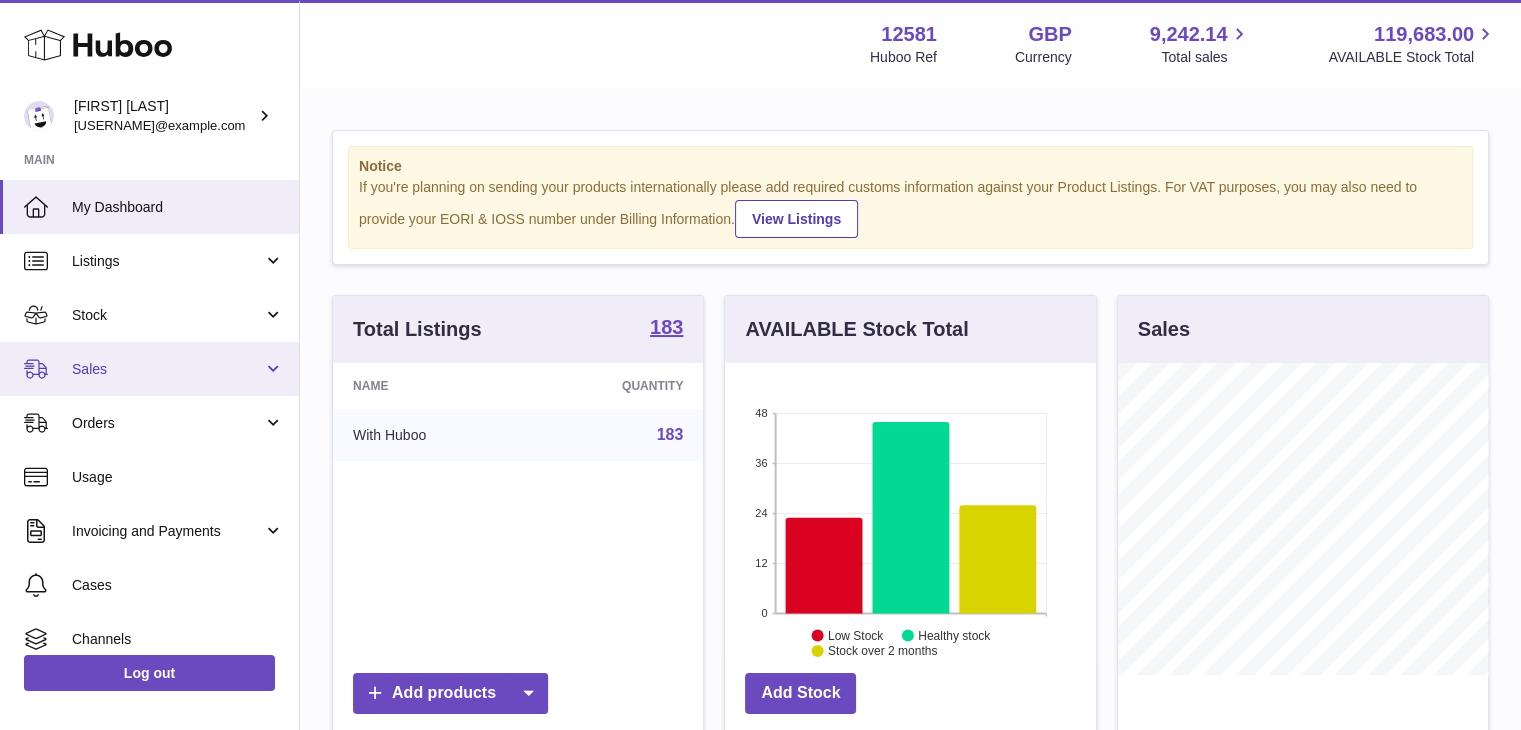 click on "Sales" at bounding box center [149, 369] 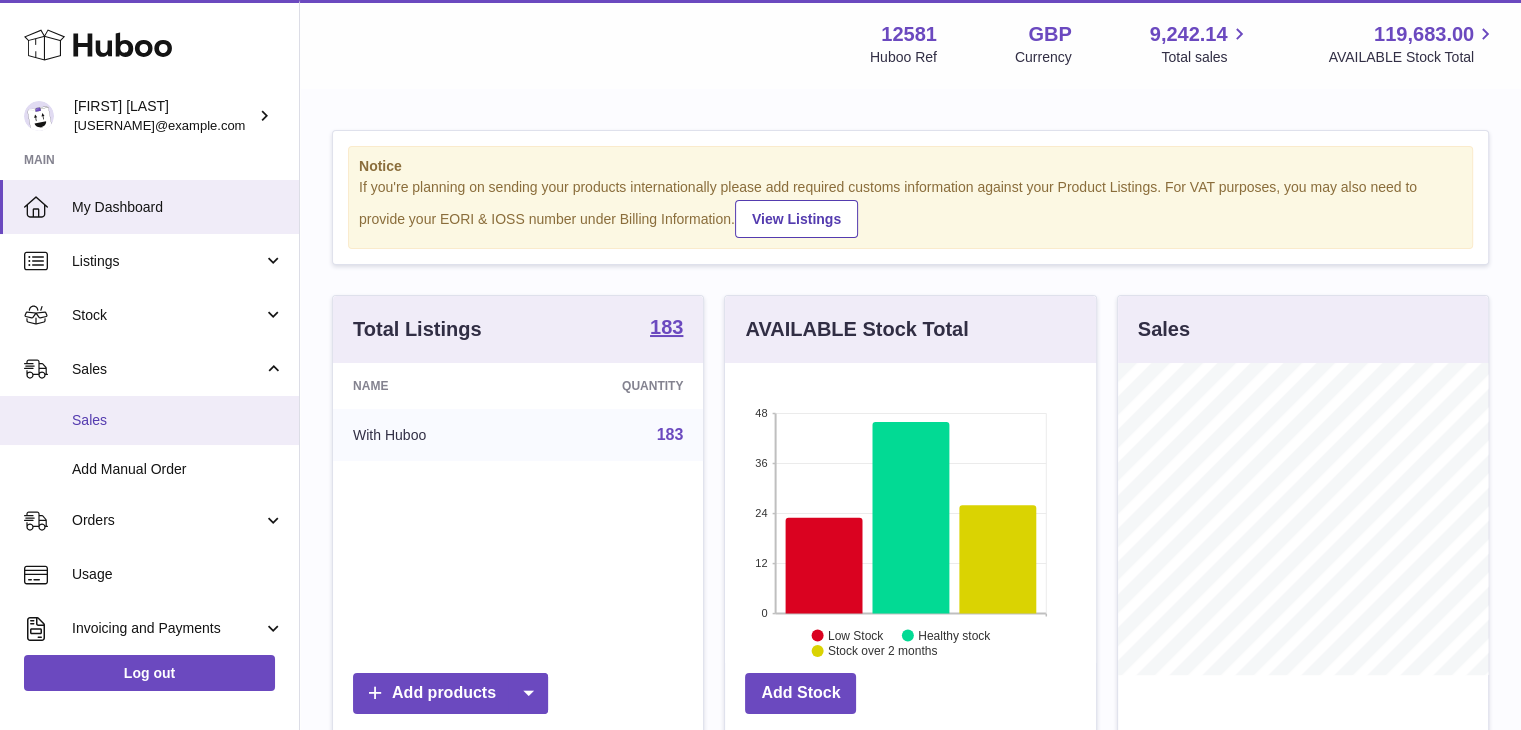 click on "Sales" at bounding box center [178, 420] 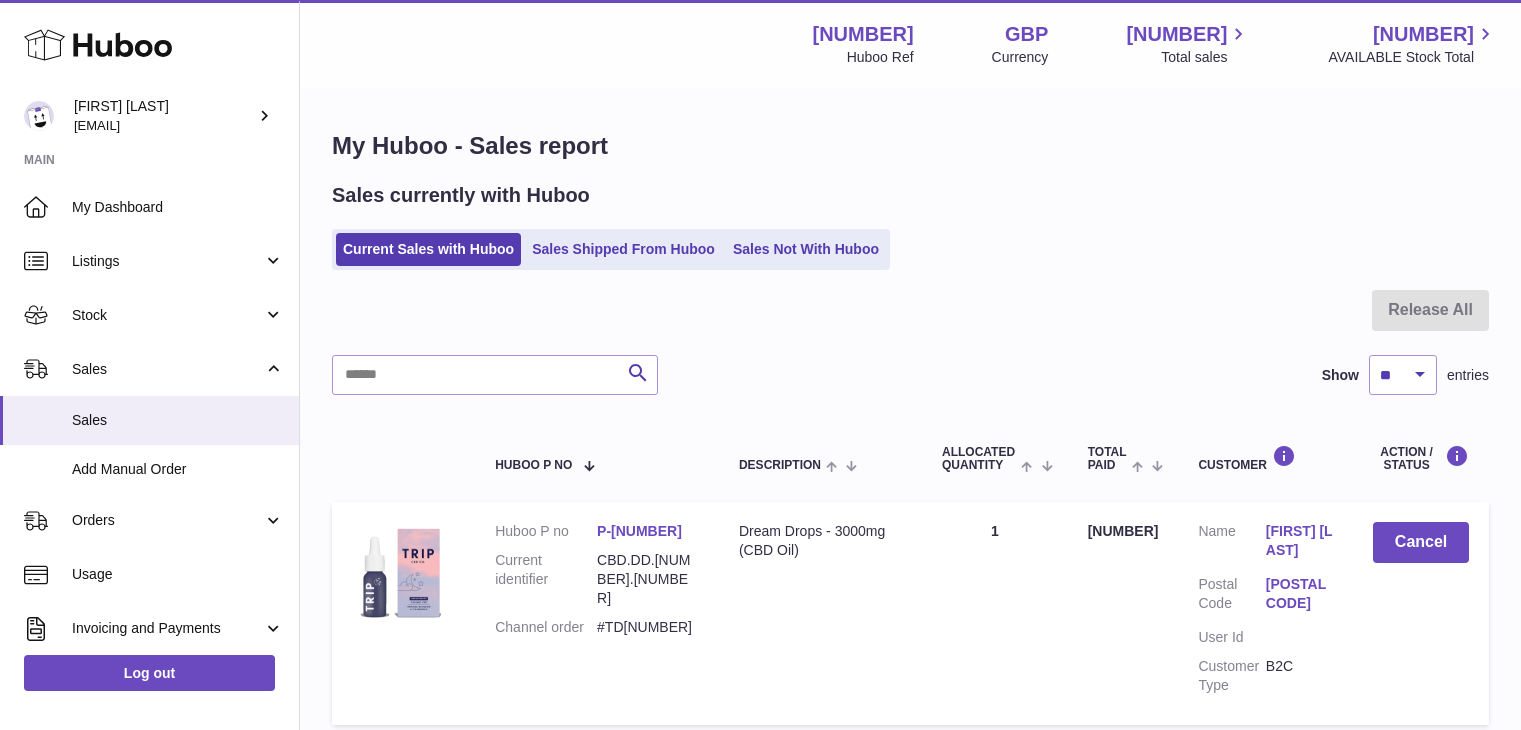 scroll, scrollTop: 0, scrollLeft: 0, axis: both 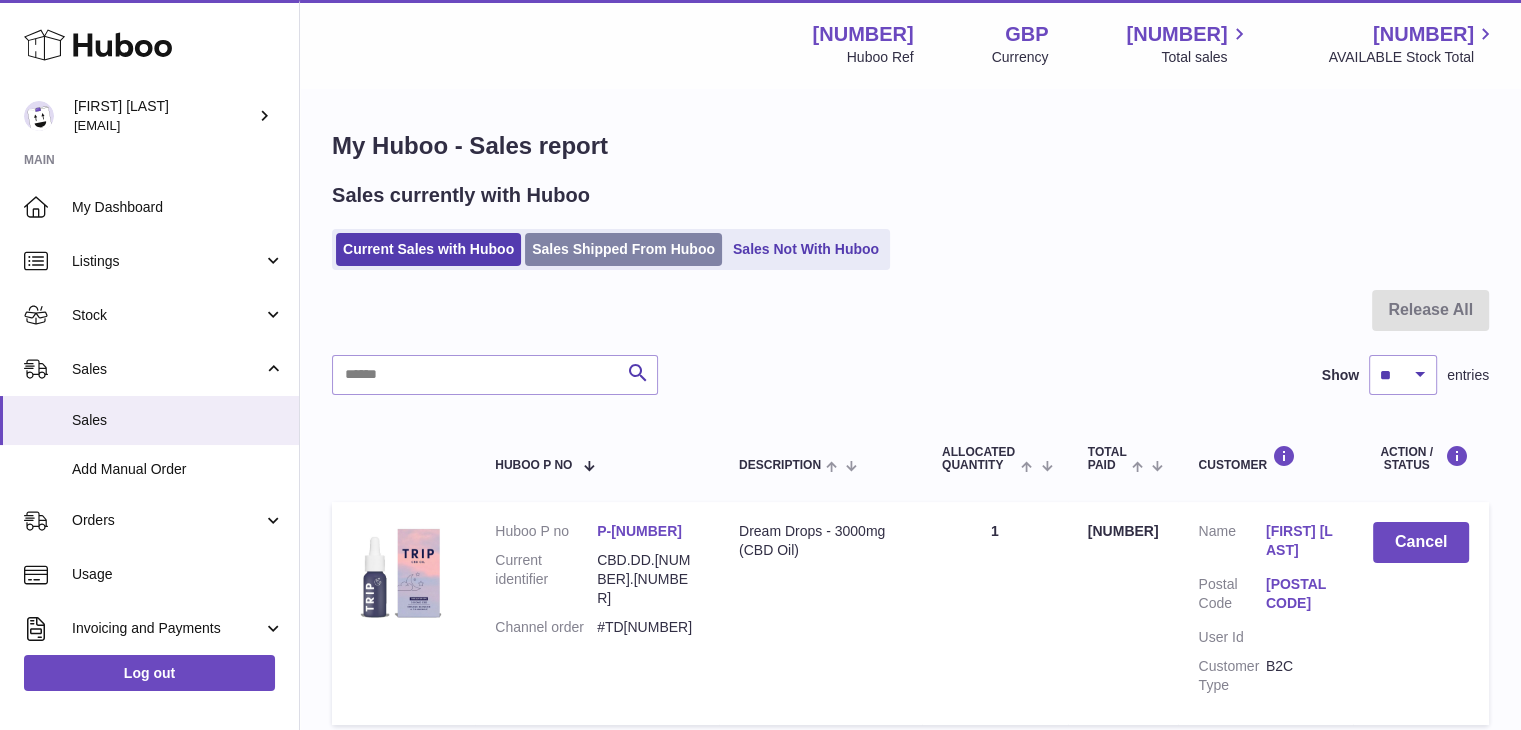 click on "Sales Shipped From Huboo" at bounding box center [623, 249] 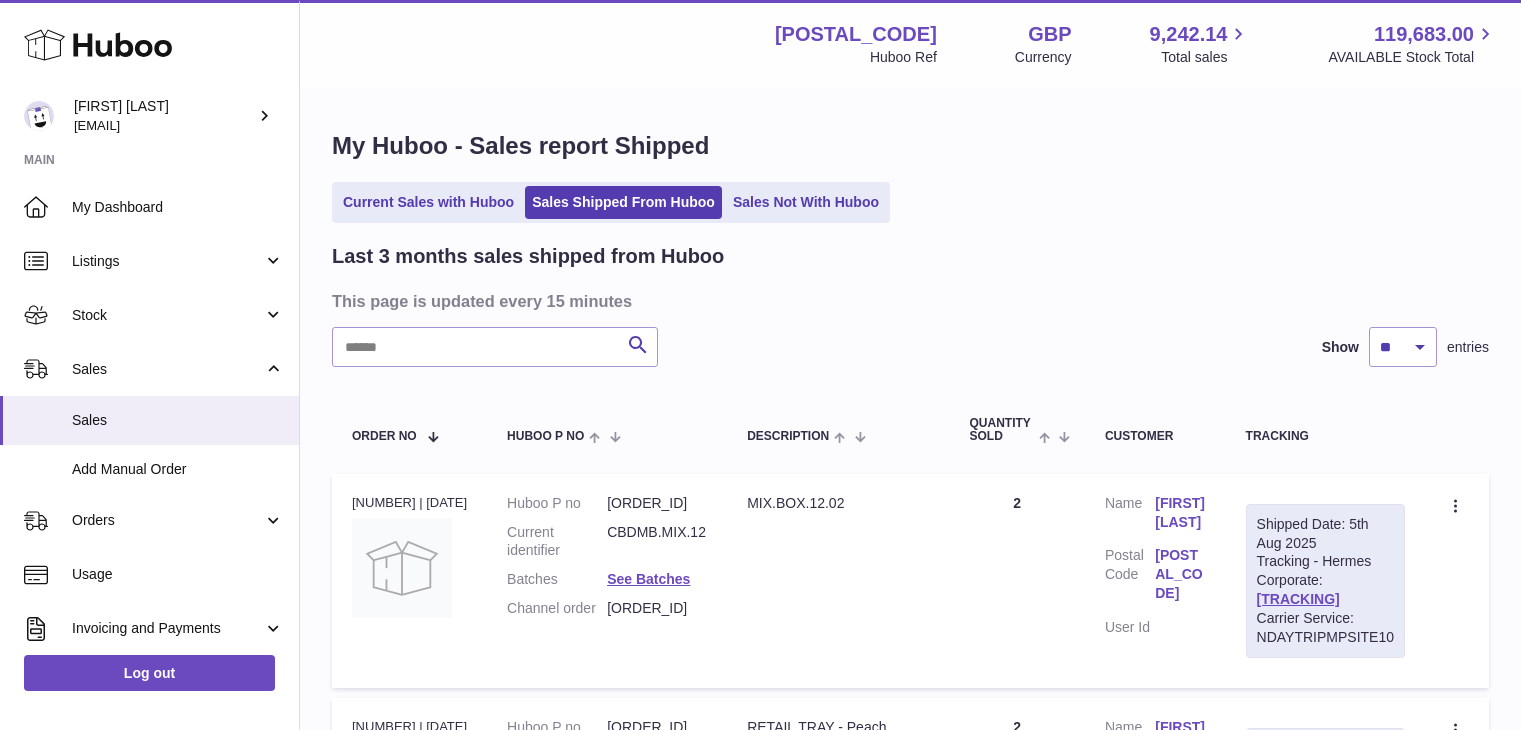 scroll, scrollTop: 0, scrollLeft: 0, axis: both 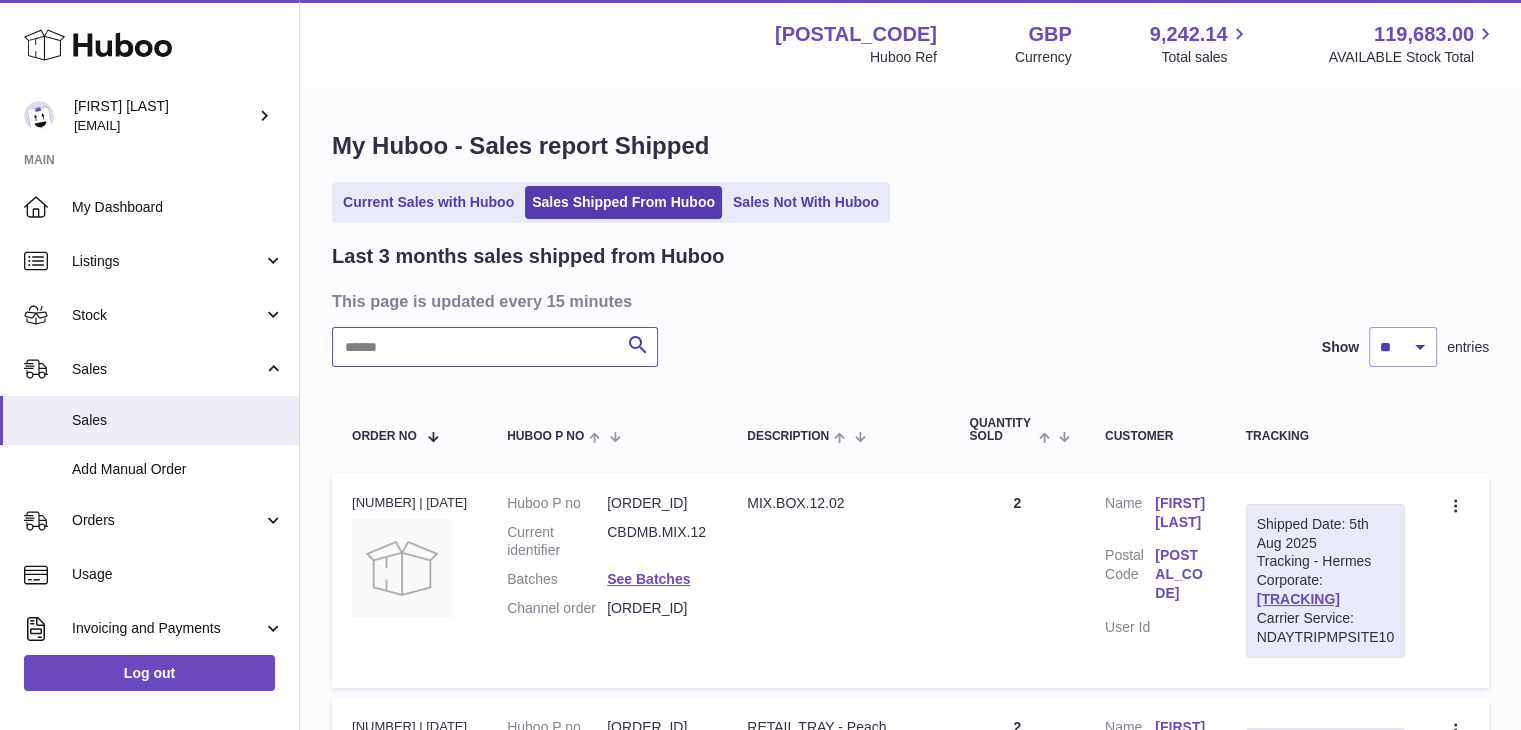 click at bounding box center [495, 347] 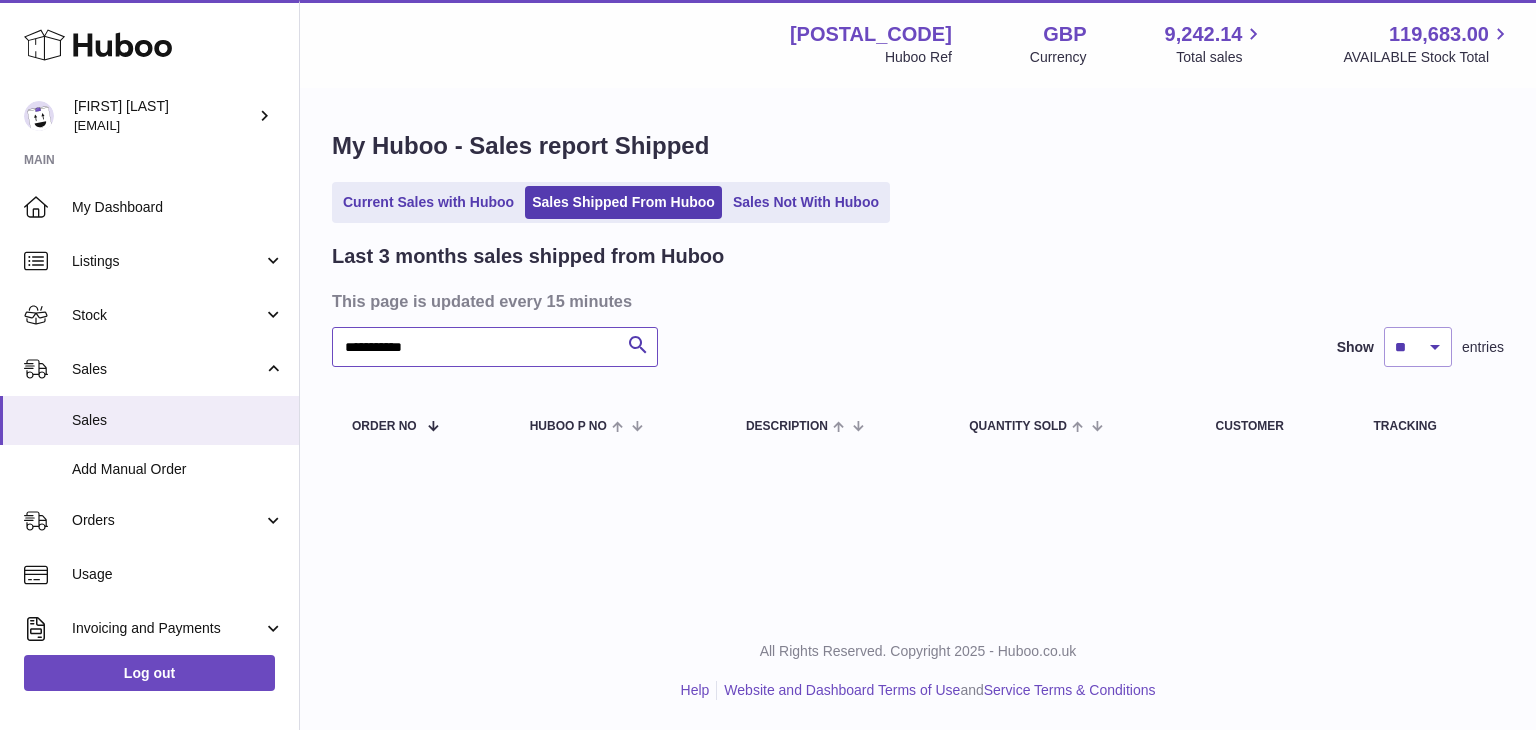 click on "**********" at bounding box center [495, 347] 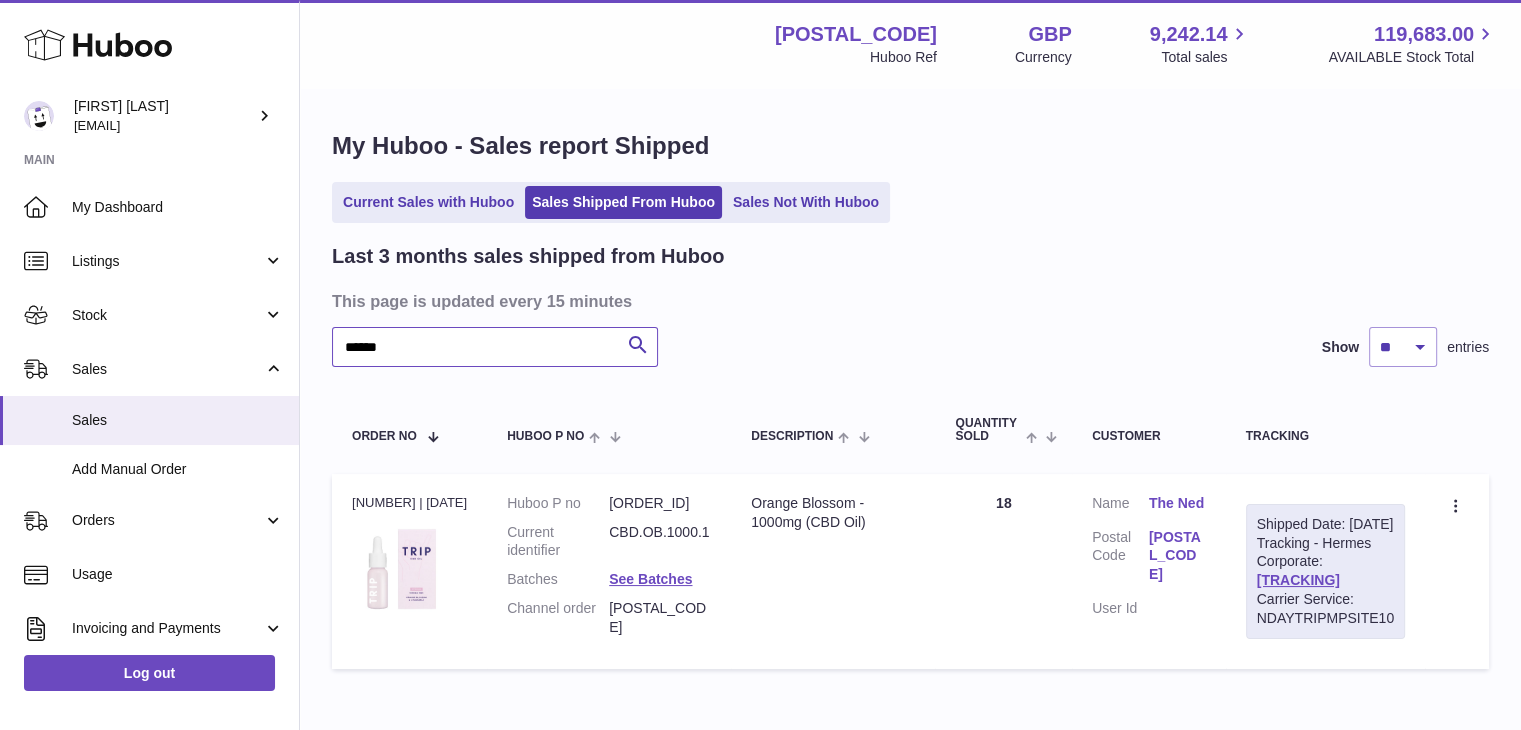 scroll, scrollTop: 39, scrollLeft: 0, axis: vertical 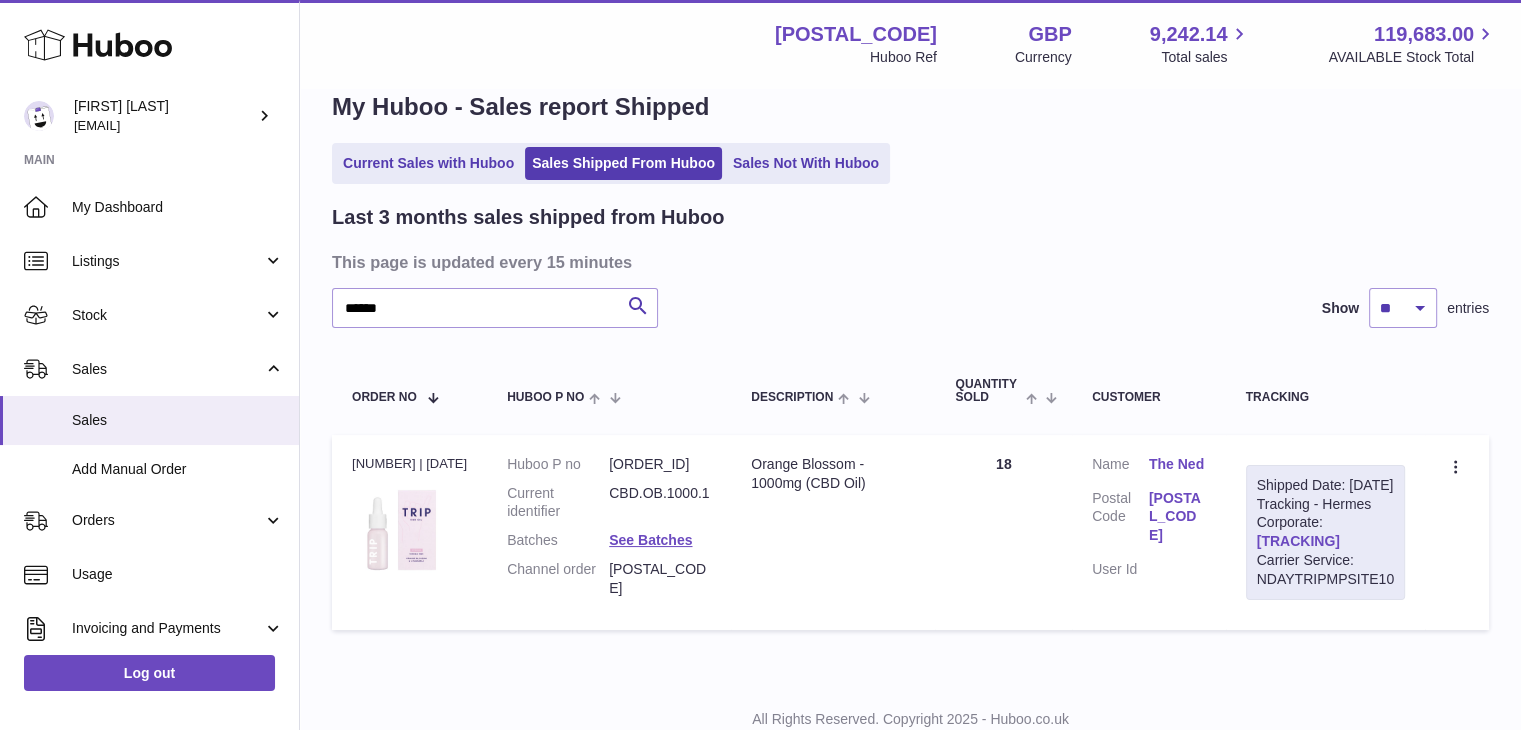 click on "[TRACKING]" at bounding box center [1298, 541] 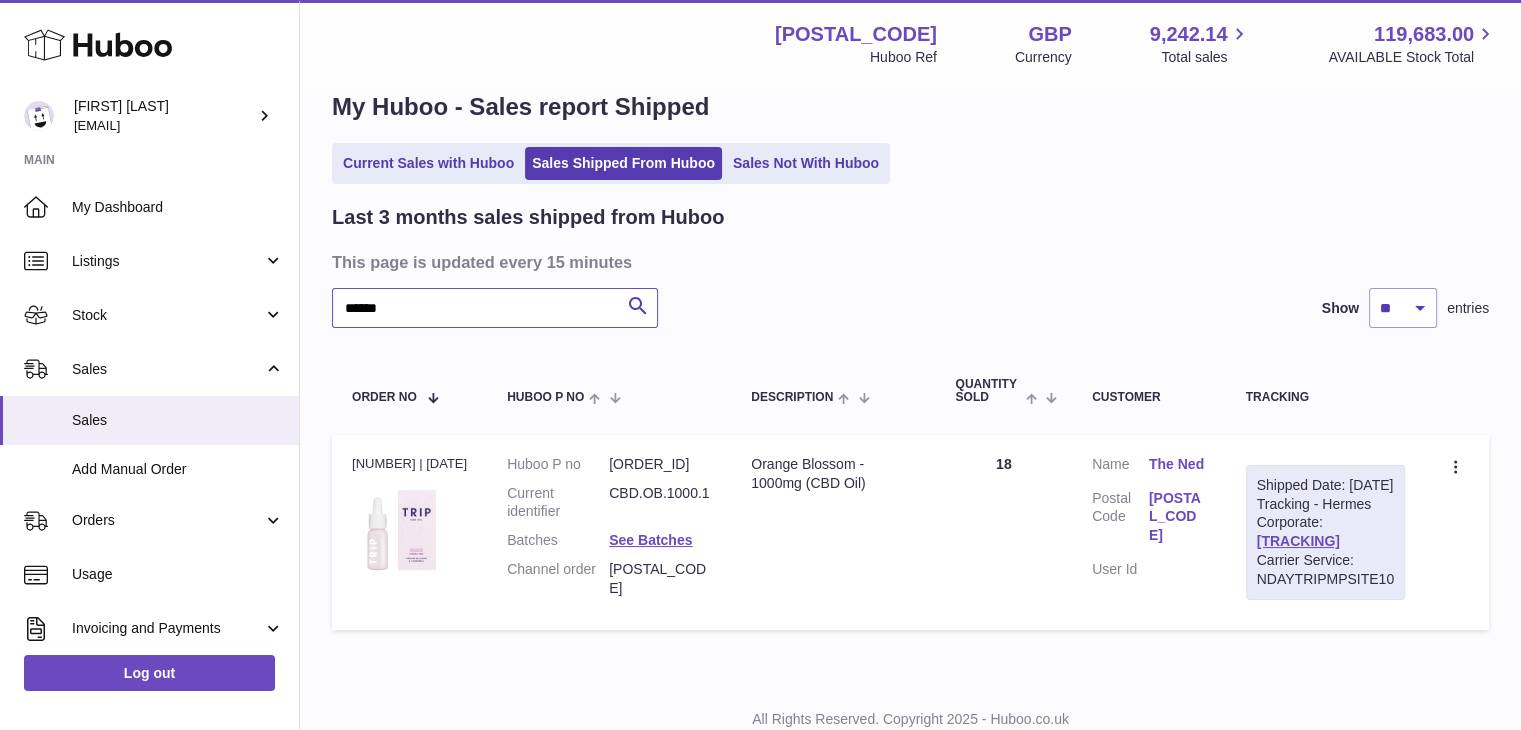 click on "******" at bounding box center [495, 308] 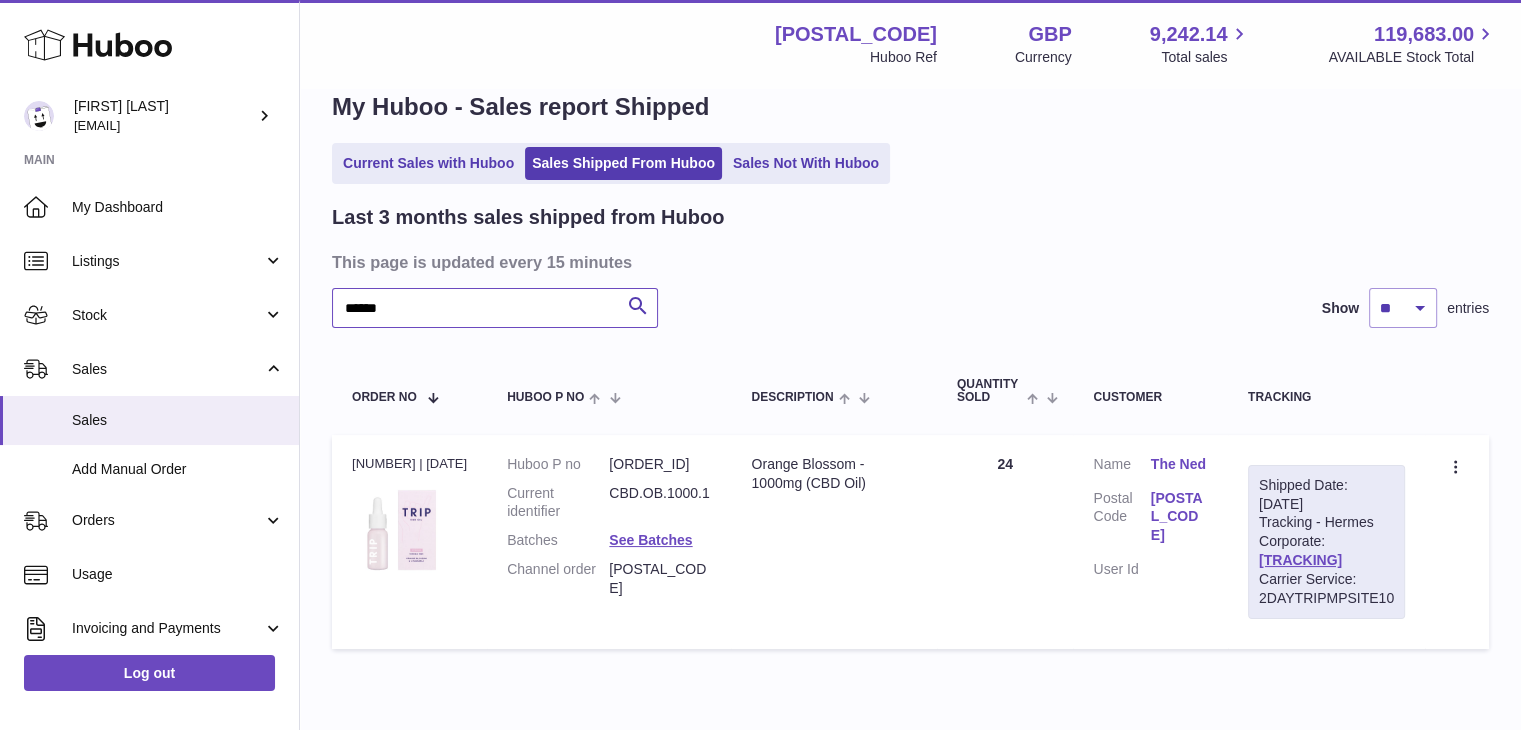 scroll, scrollTop: 87, scrollLeft: 0, axis: vertical 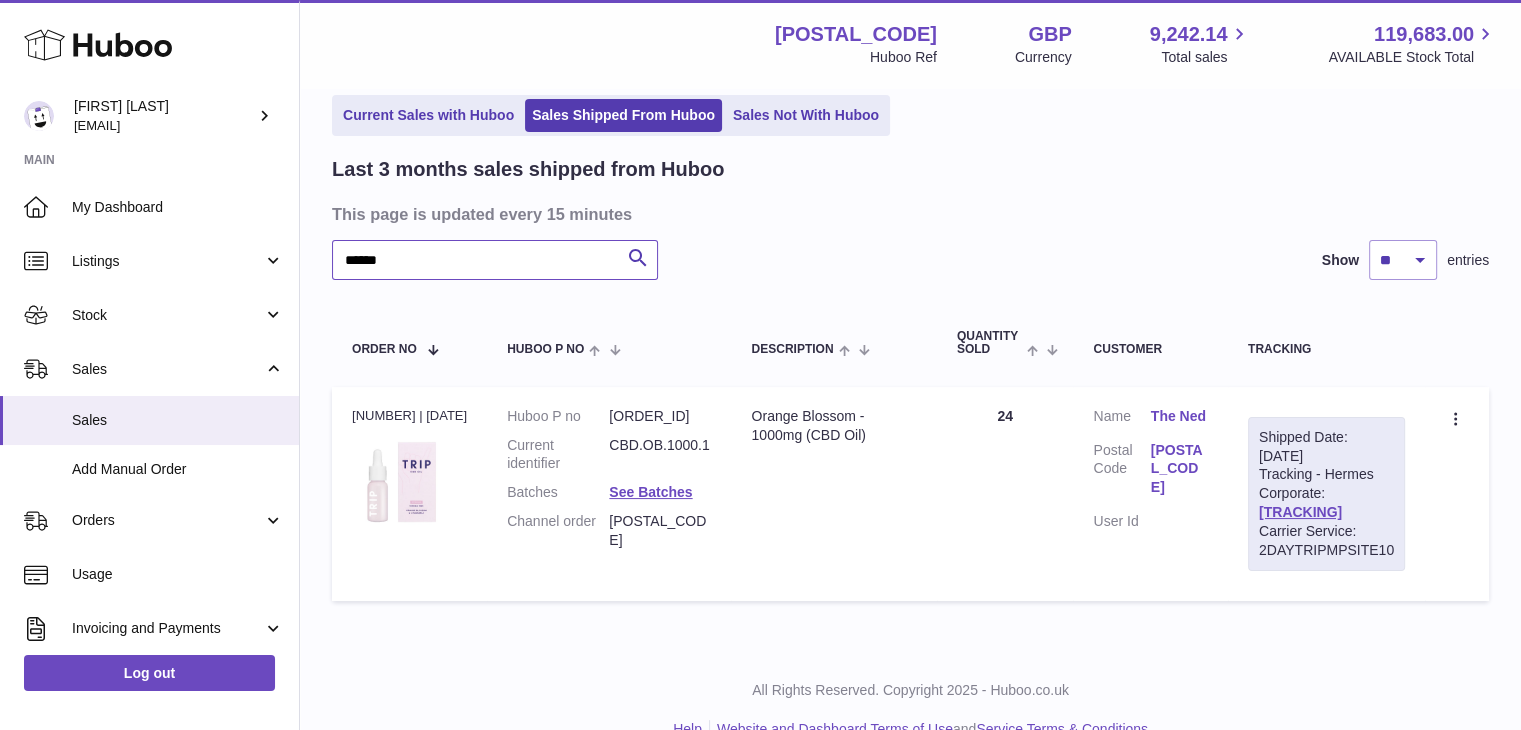 click on "******" at bounding box center (495, 260) 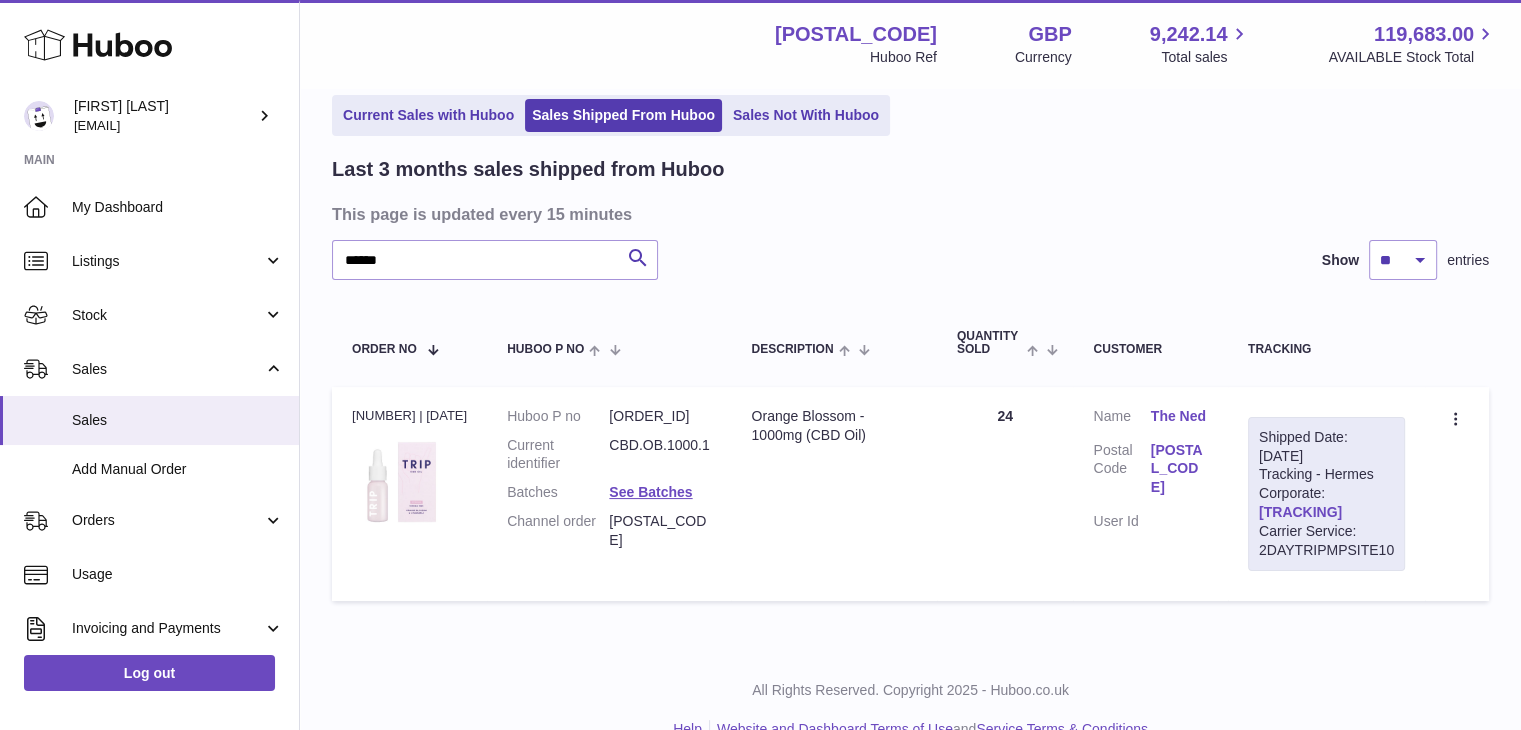 click on "[TRACKING]" at bounding box center [1300, 512] 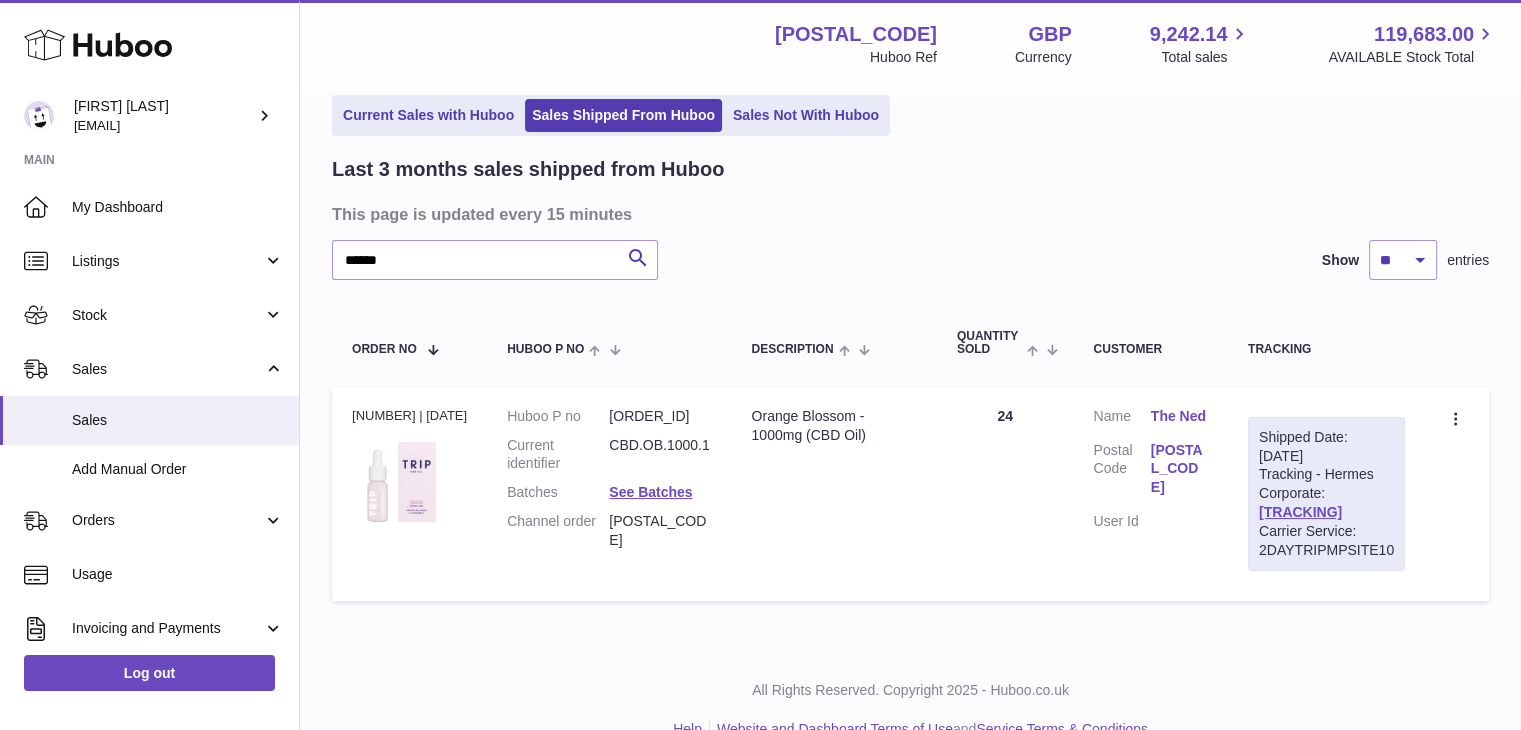 scroll, scrollTop: 124, scrollLeft: 0, axis: vertical 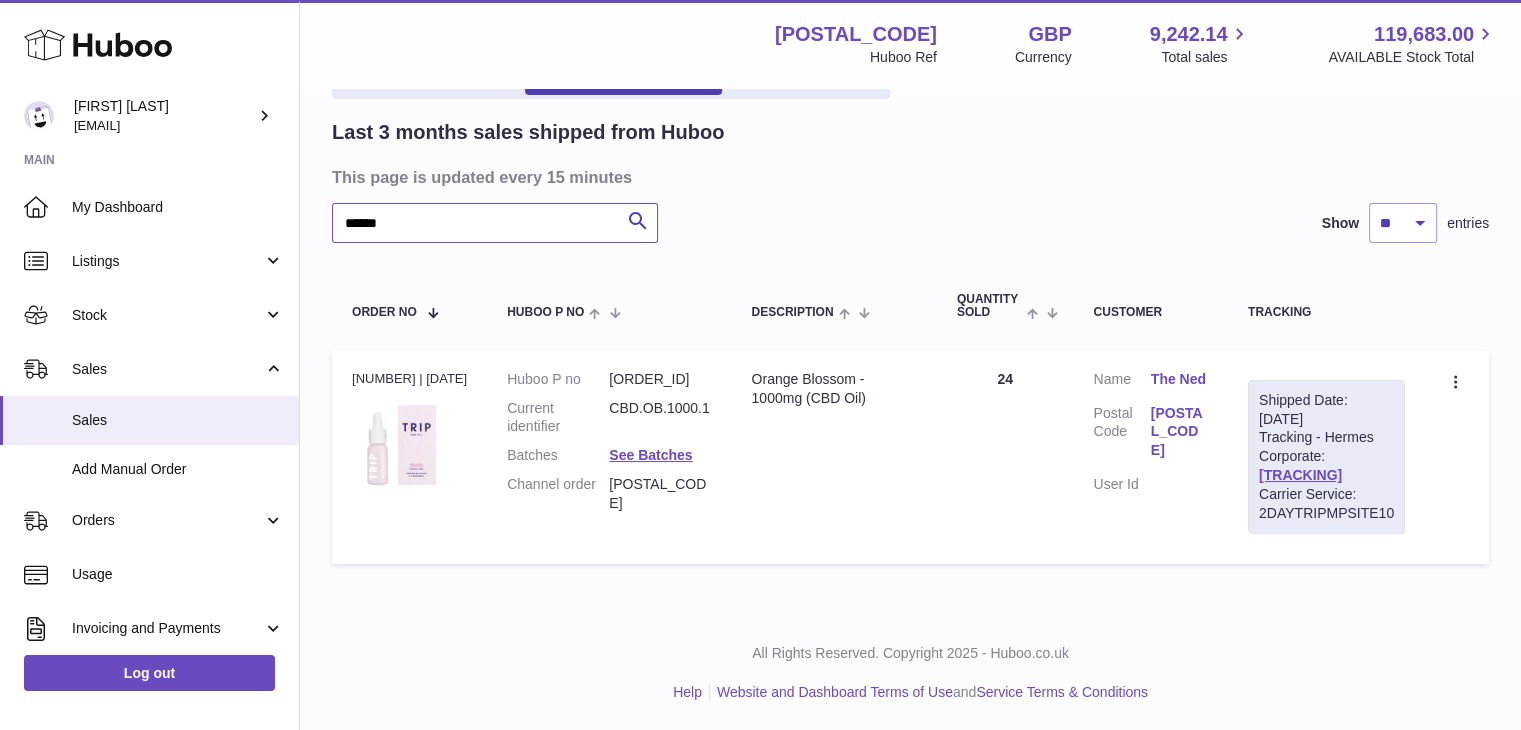 click on "******" at bounding box center (495, 223) 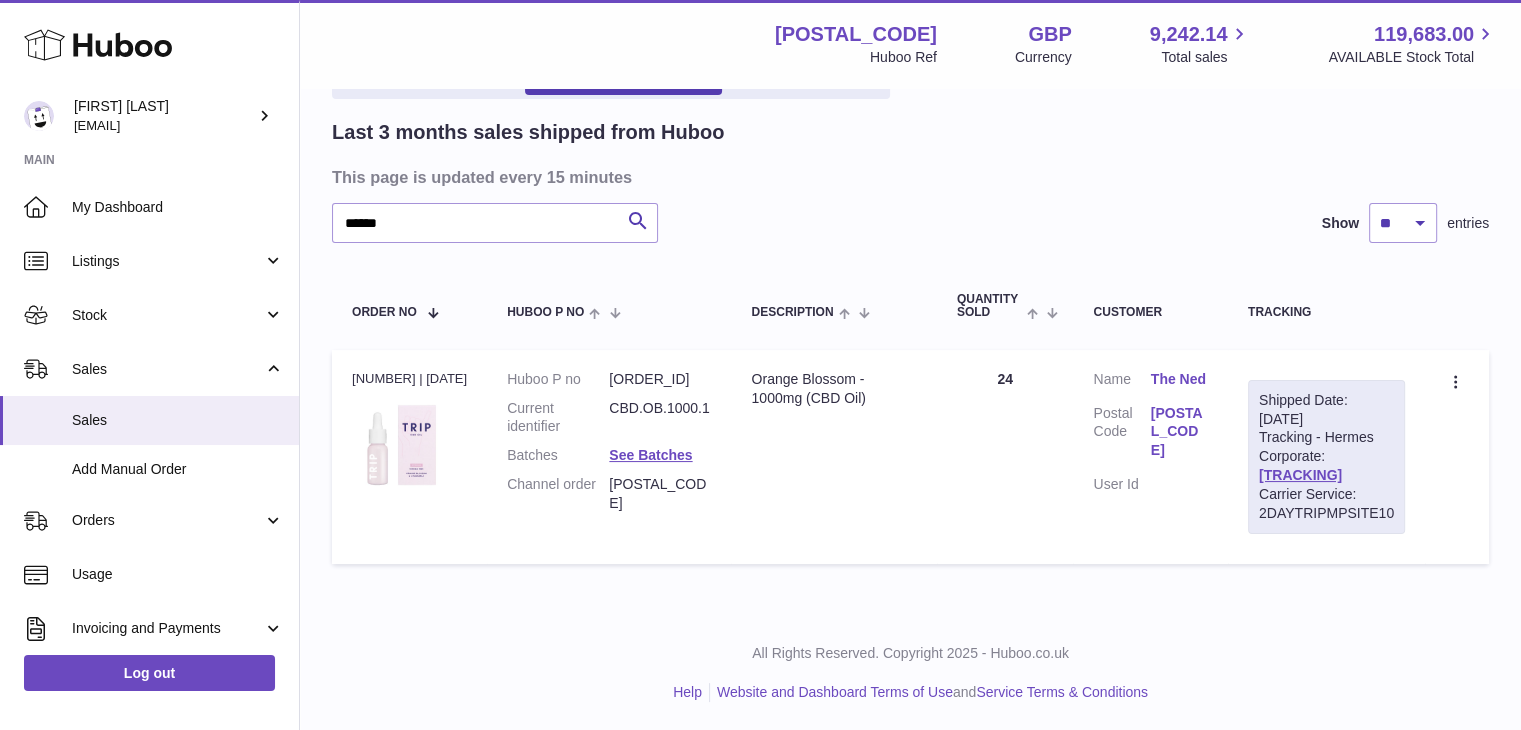 click on "Shipped Date: [DATE]
Tracking - Hermes Corporate:
[TRACKING]
Carrier Service: 2DAYTRIPMPSITE10" at bounding box center [1326, 457] 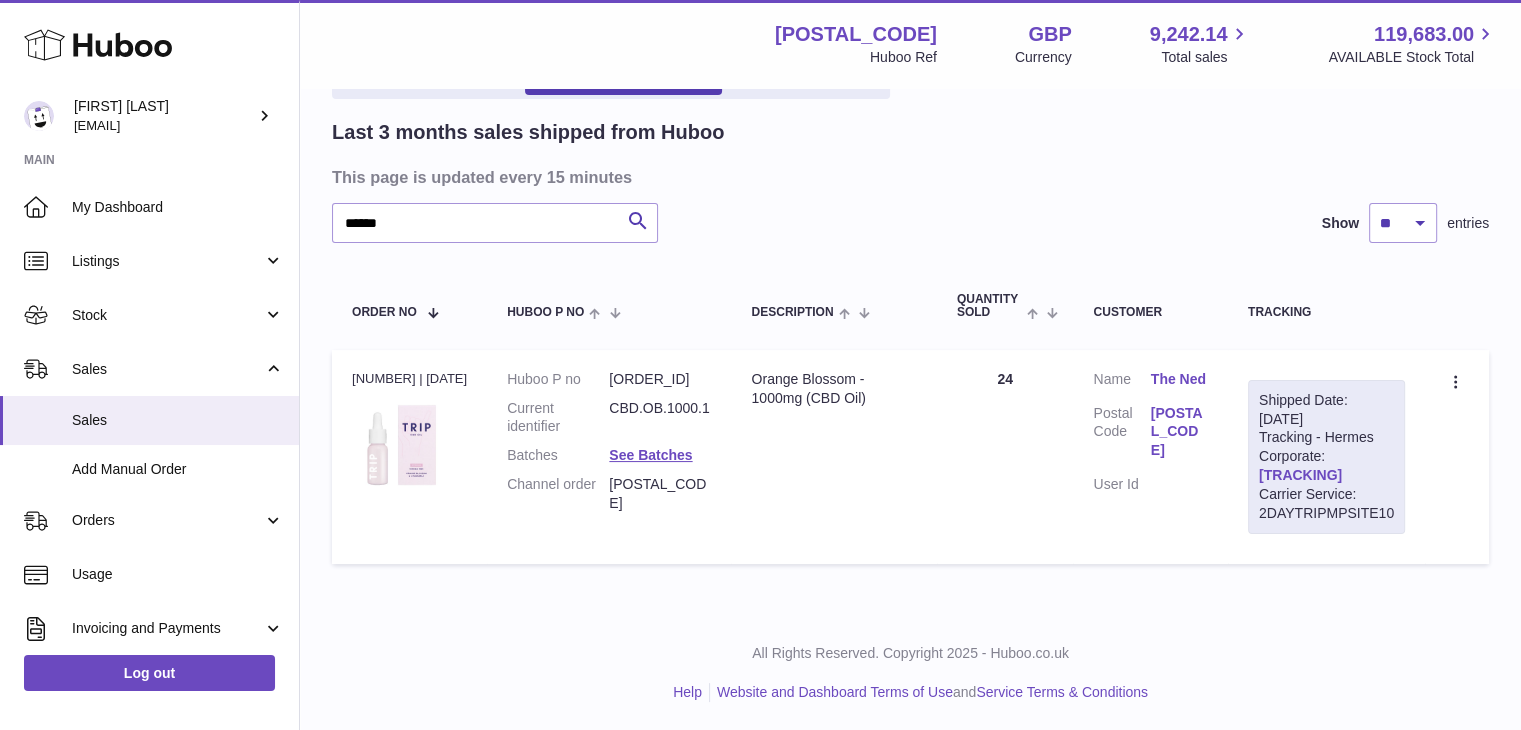 click on "[TRACKING]" at bounding box center [1300, 475] 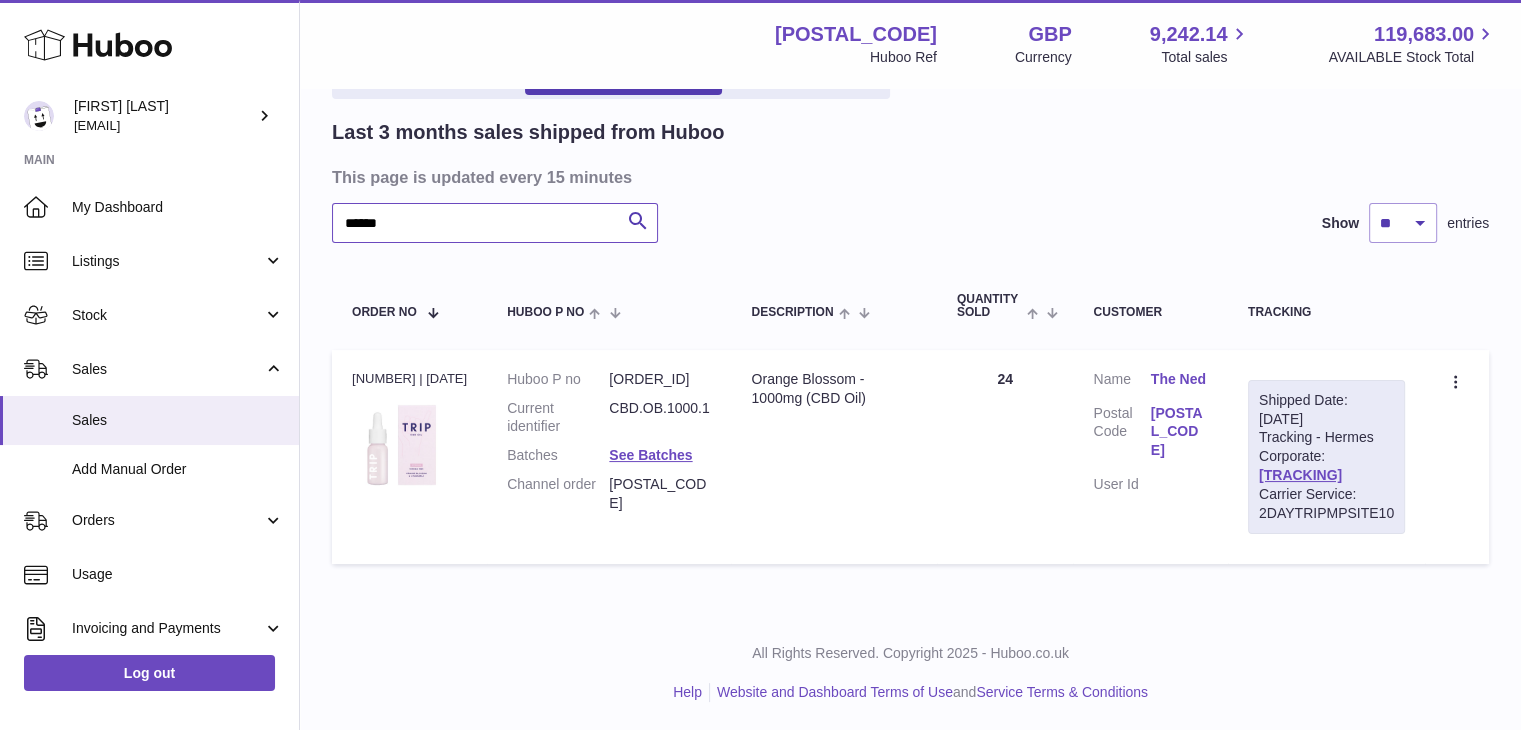 click on "******" at bounding box center (495, 223) 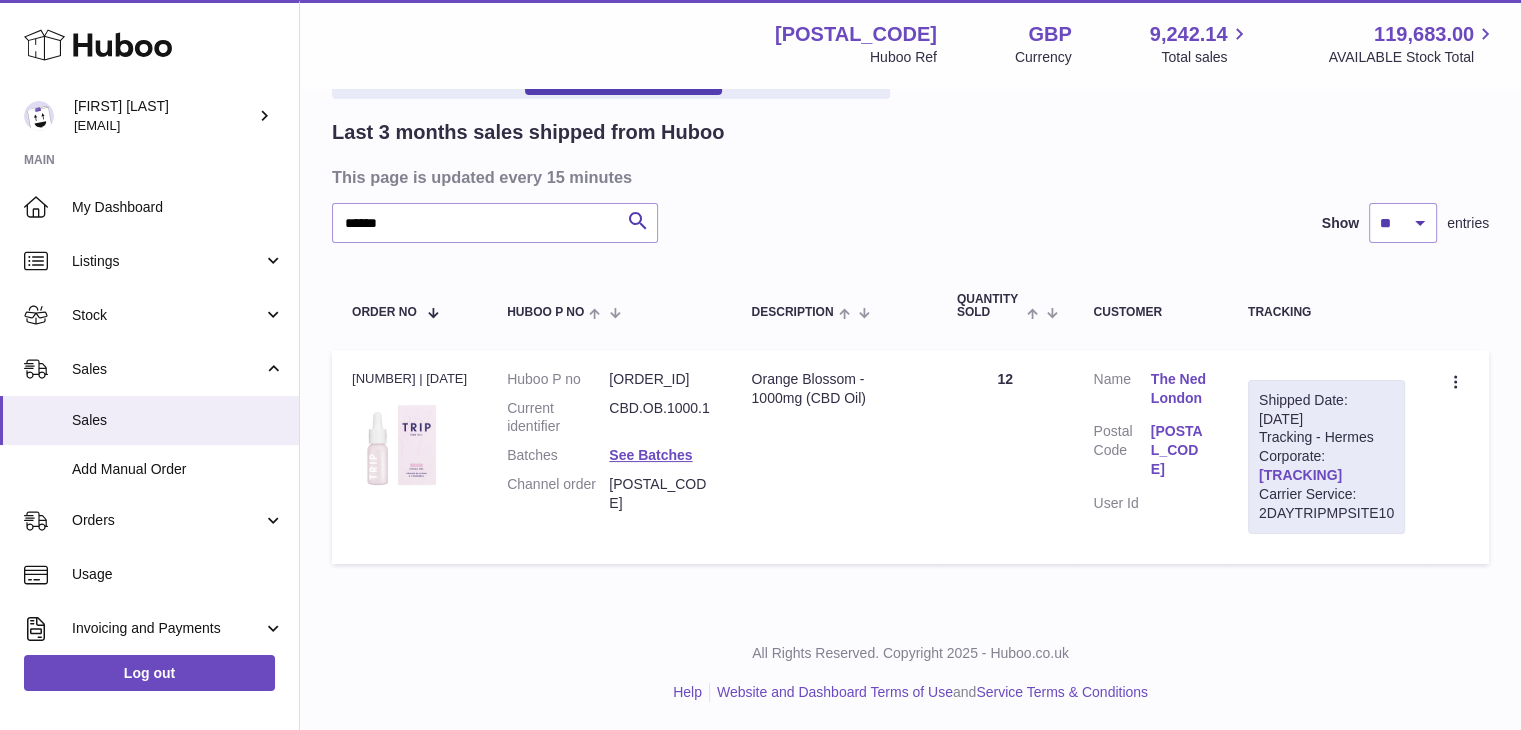 click on "[TRACKING]" at bounding box center (1300, 475) 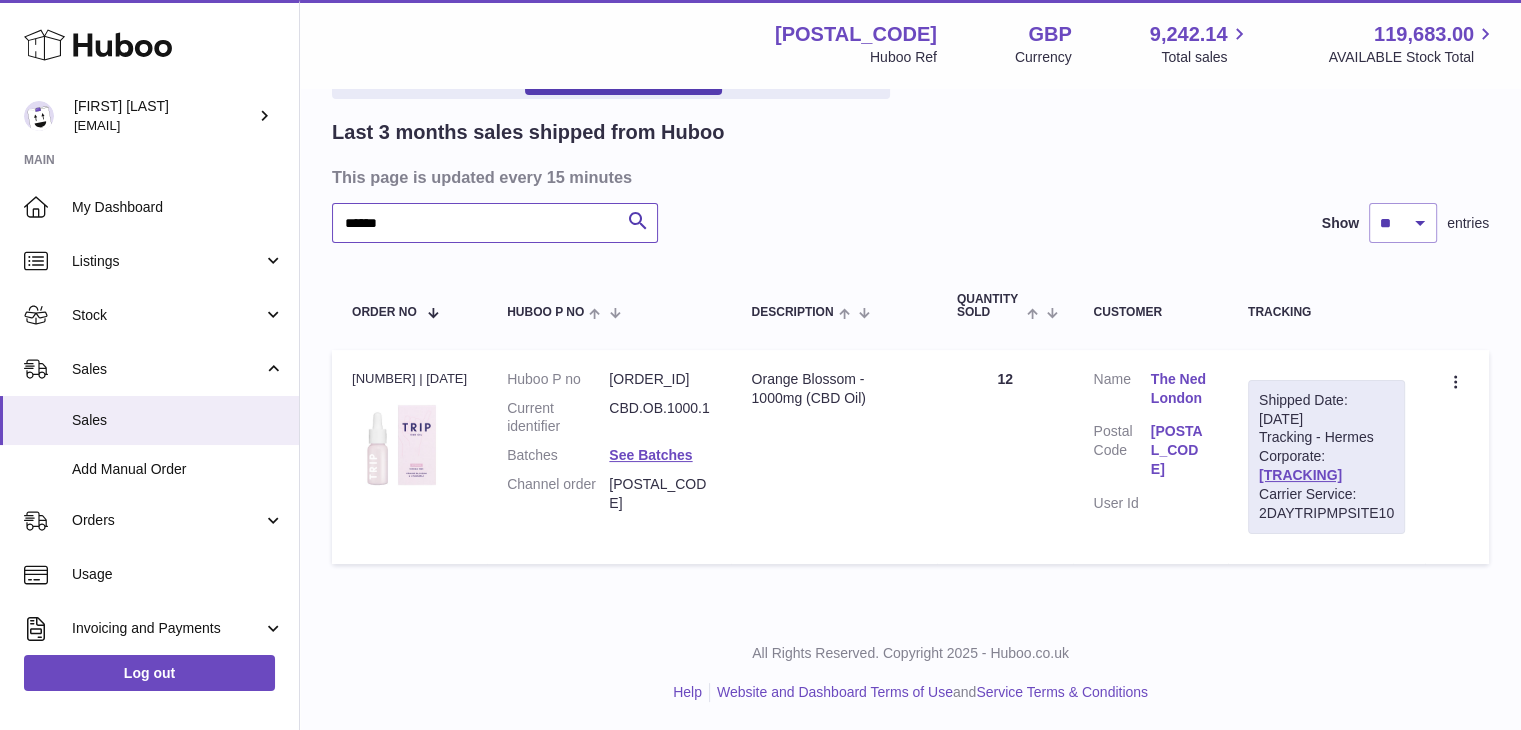 click on "******" at bounding box center (495, 223) 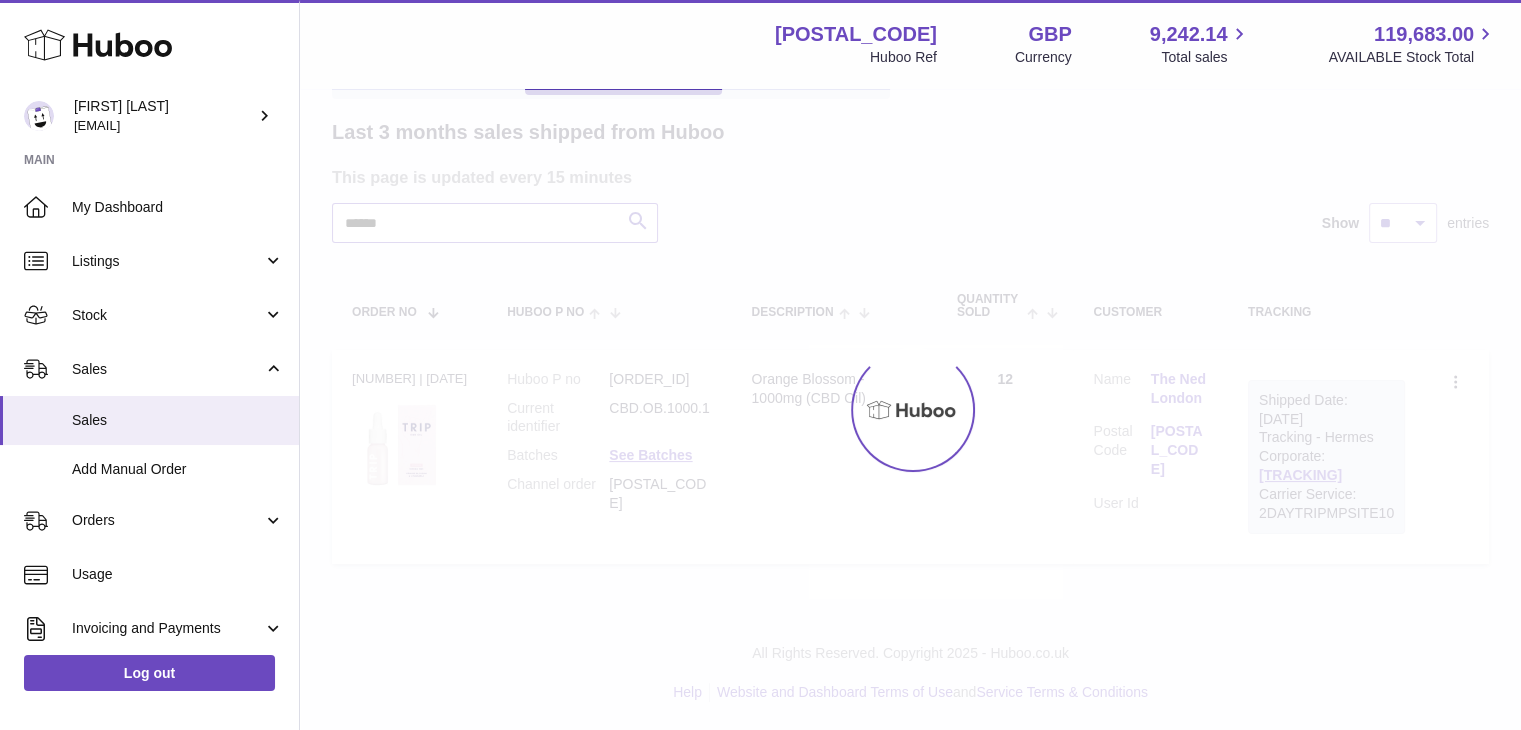 type on "******" 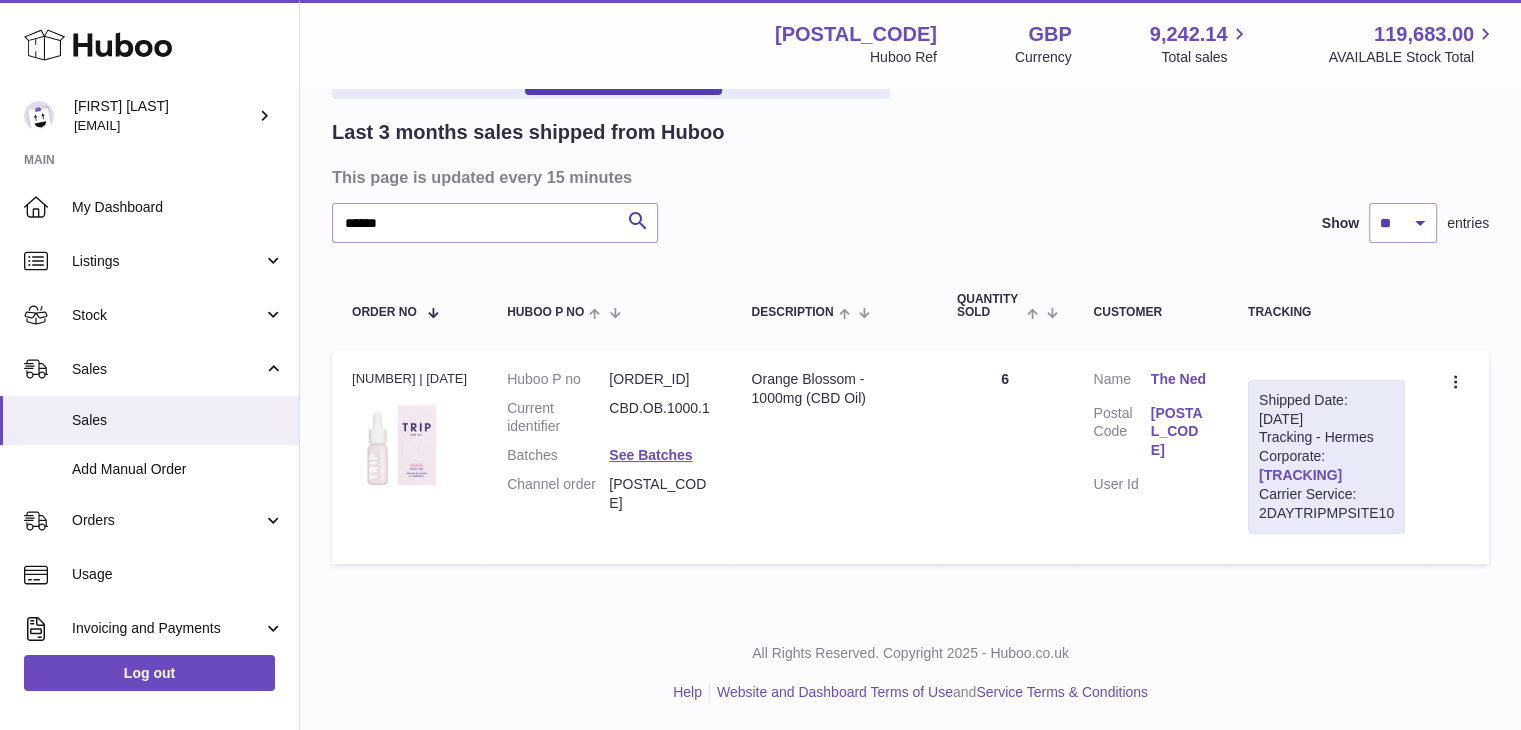 click on "[TRACKING]" at bounding box center [1300, 475] 